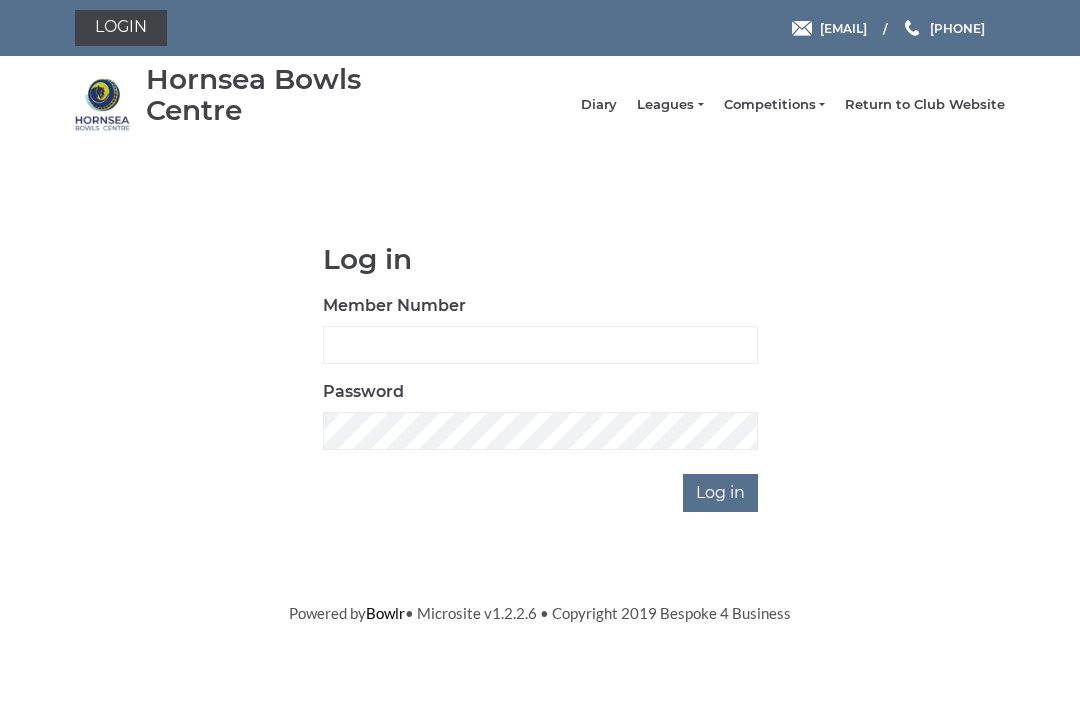 scroll, scrollTop: 0, scrollLeft: 0, axis: both 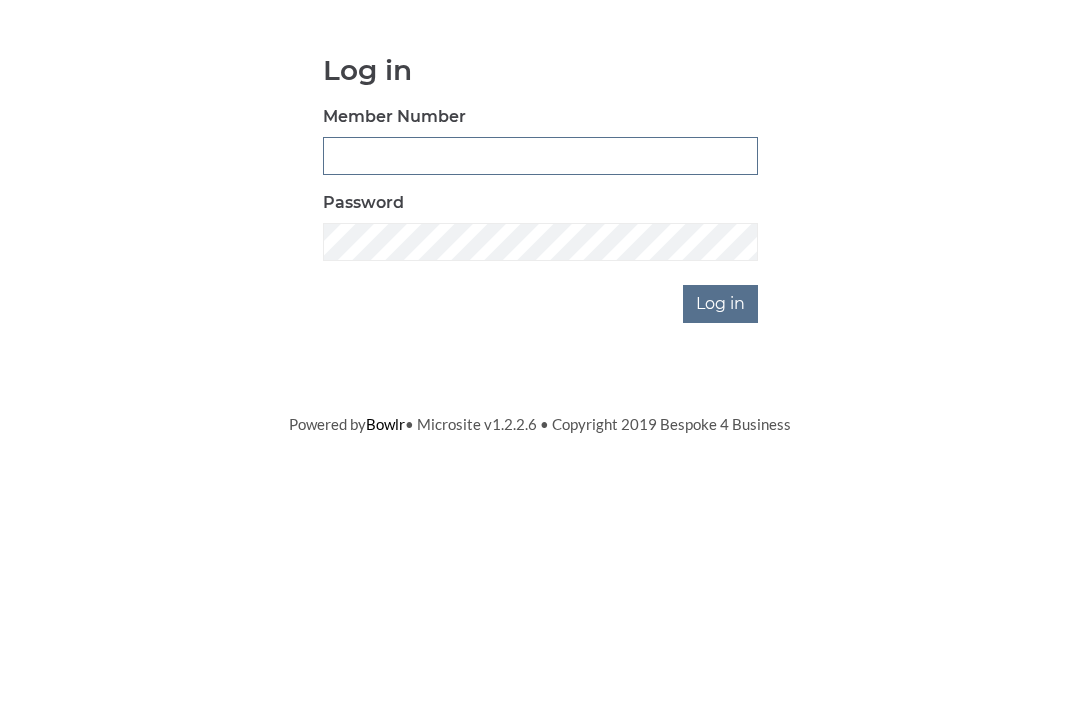 type on "0045" 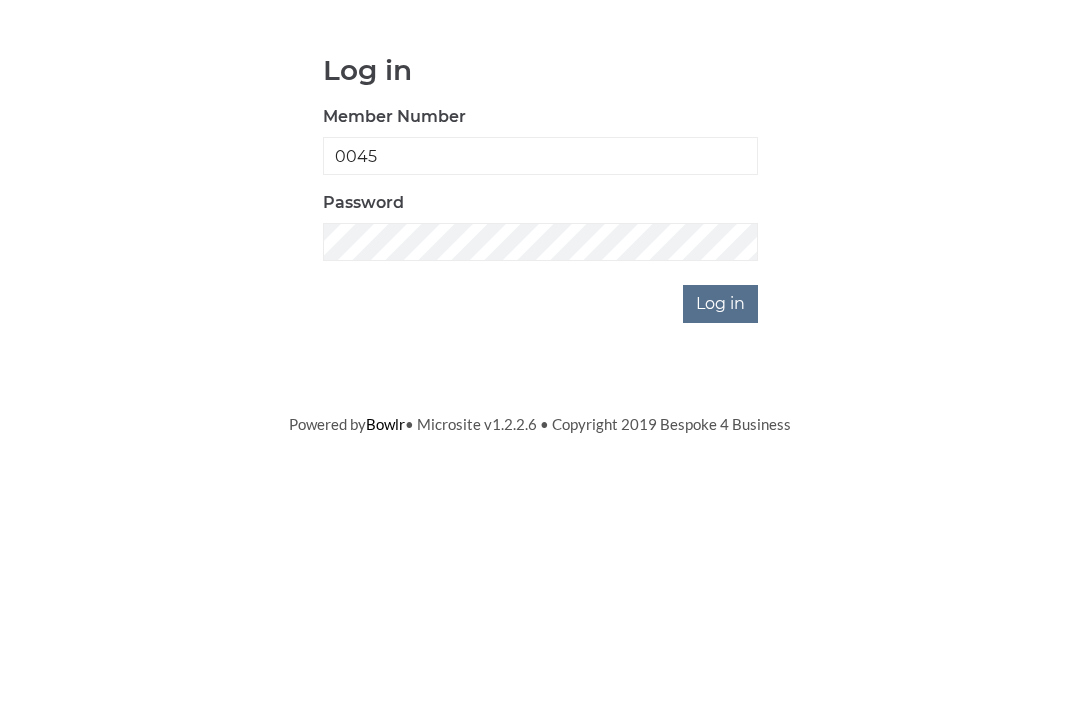 click on "Log in" at bounding box center [720, 493] 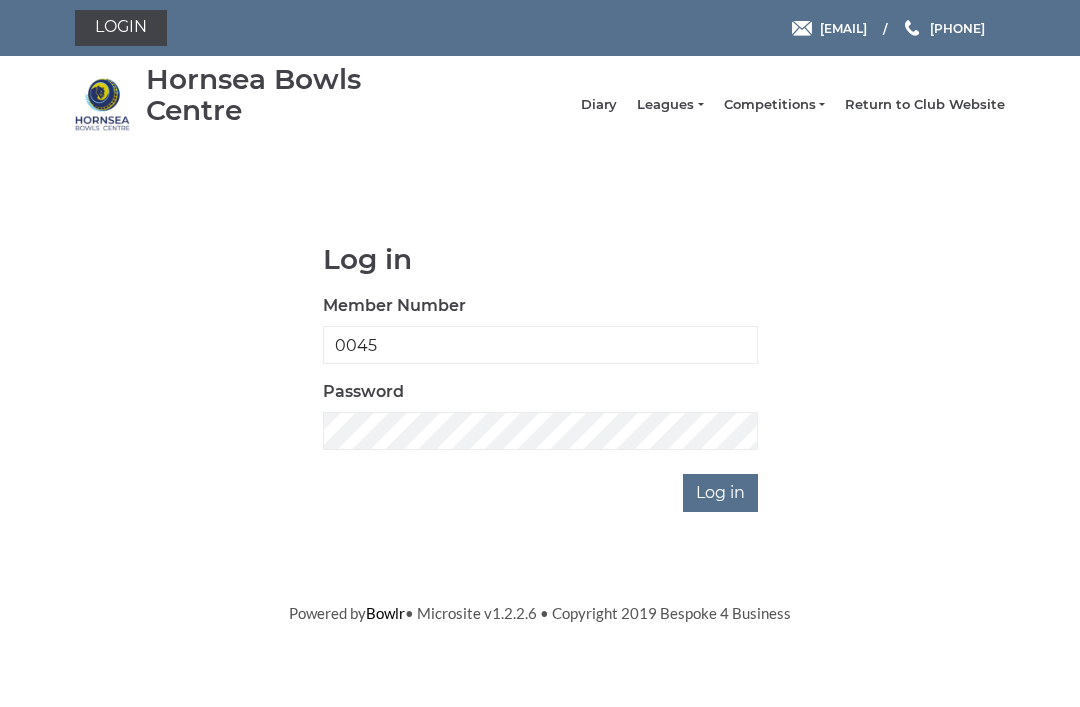 click on "Log in" at bounding box center [720, 493] 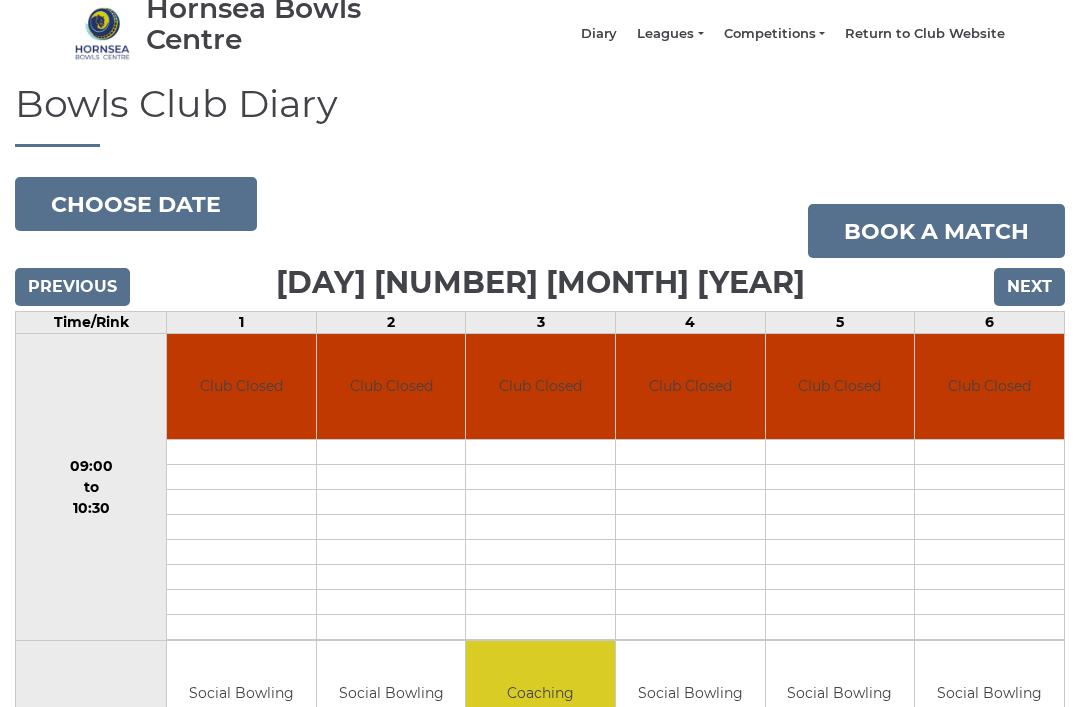 scroll, scrollTop: 112, scrollLeft: 0, axis: vertical 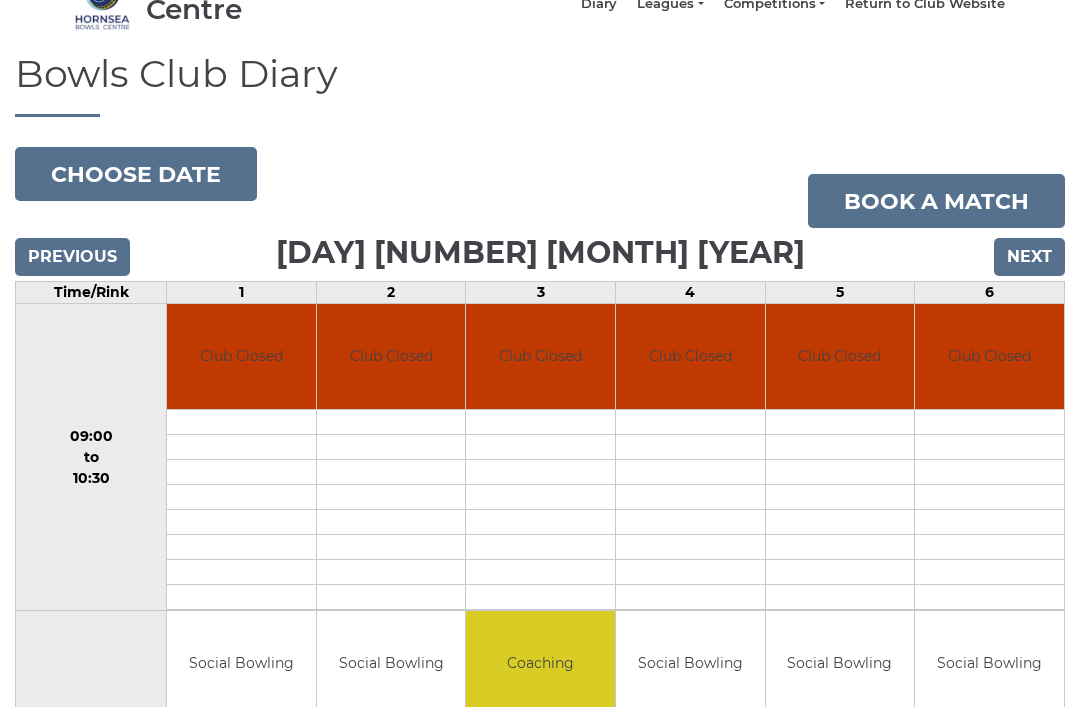click on "Choose date" at bounding box center (136, 175) 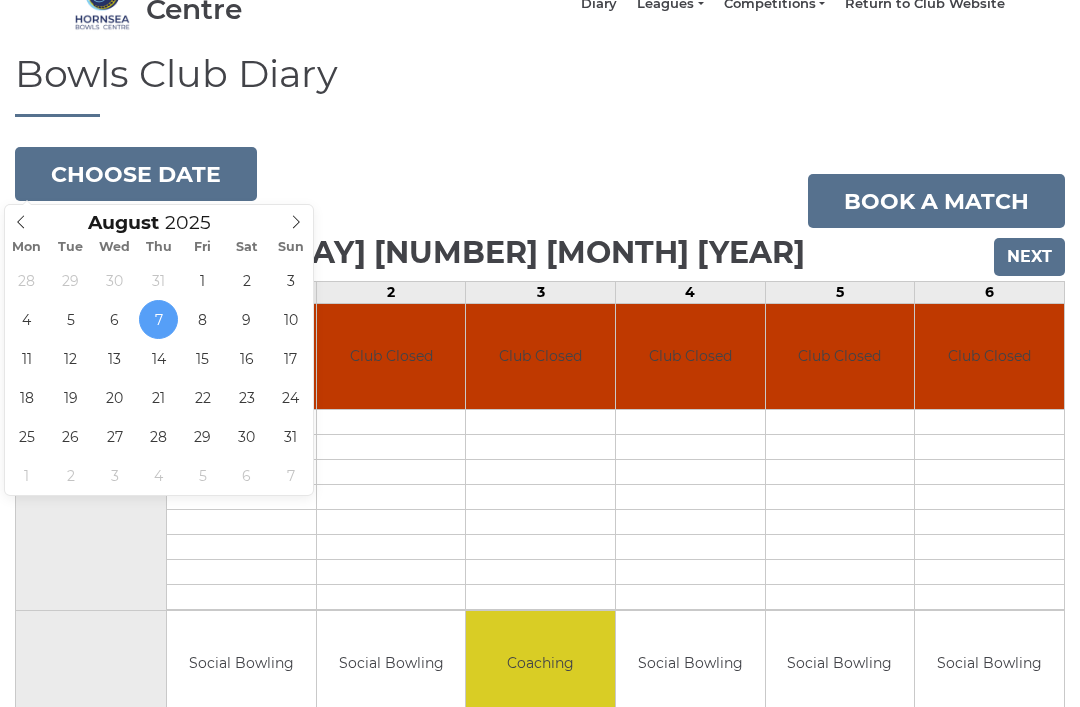 type on "2025-08-18" 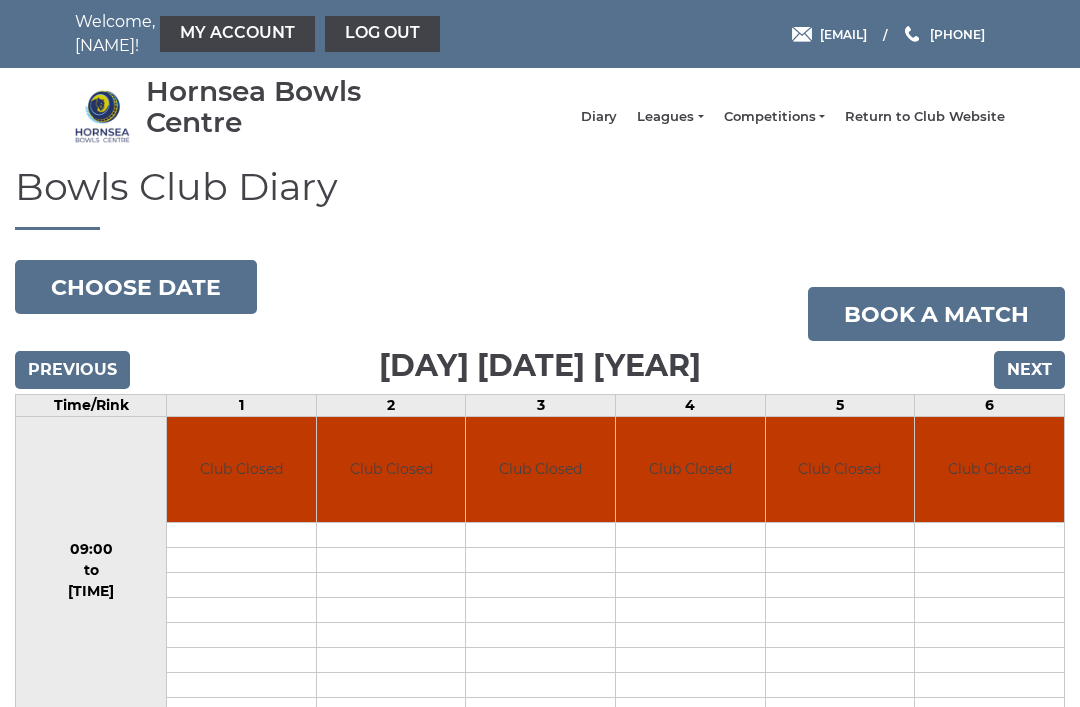 scroll, scrollTop: 0, scrollLeft: 0, axis: both 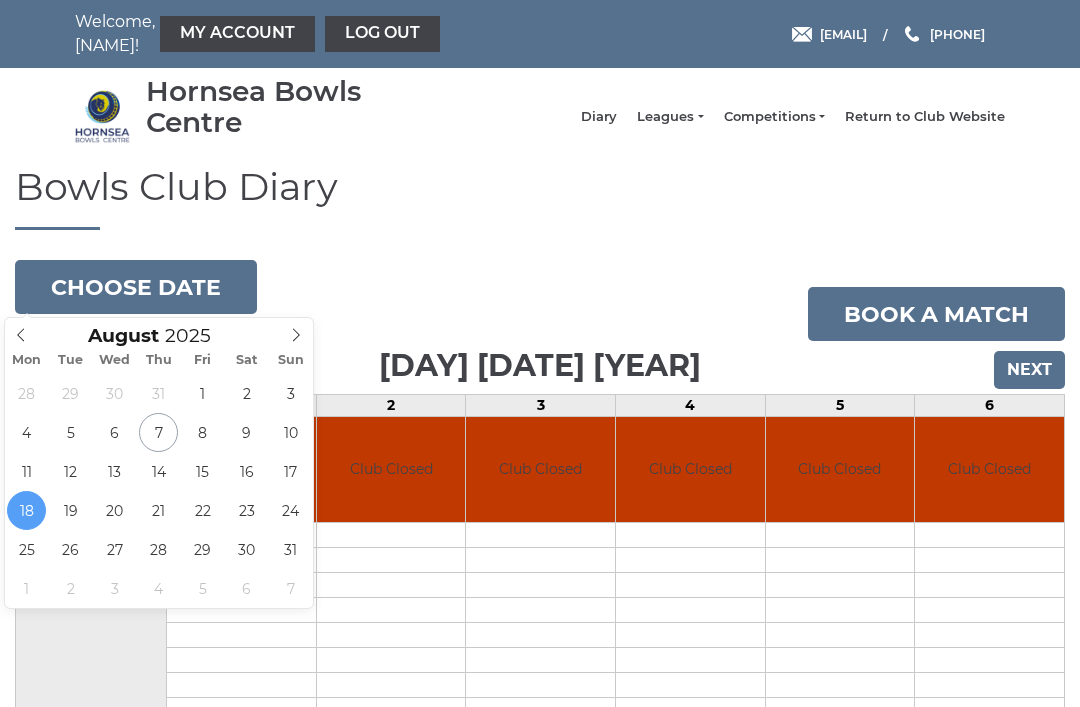 type on "2025-08-19" 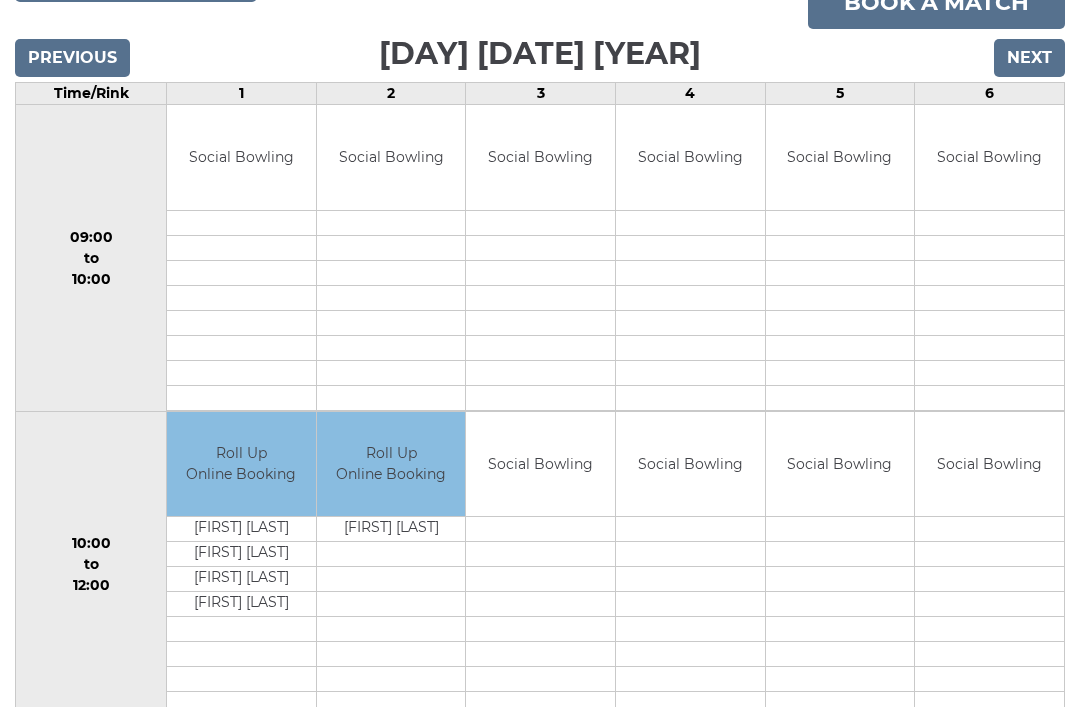 scroll, scrollTop: 262, scrollLeft: 0, axis: vertical 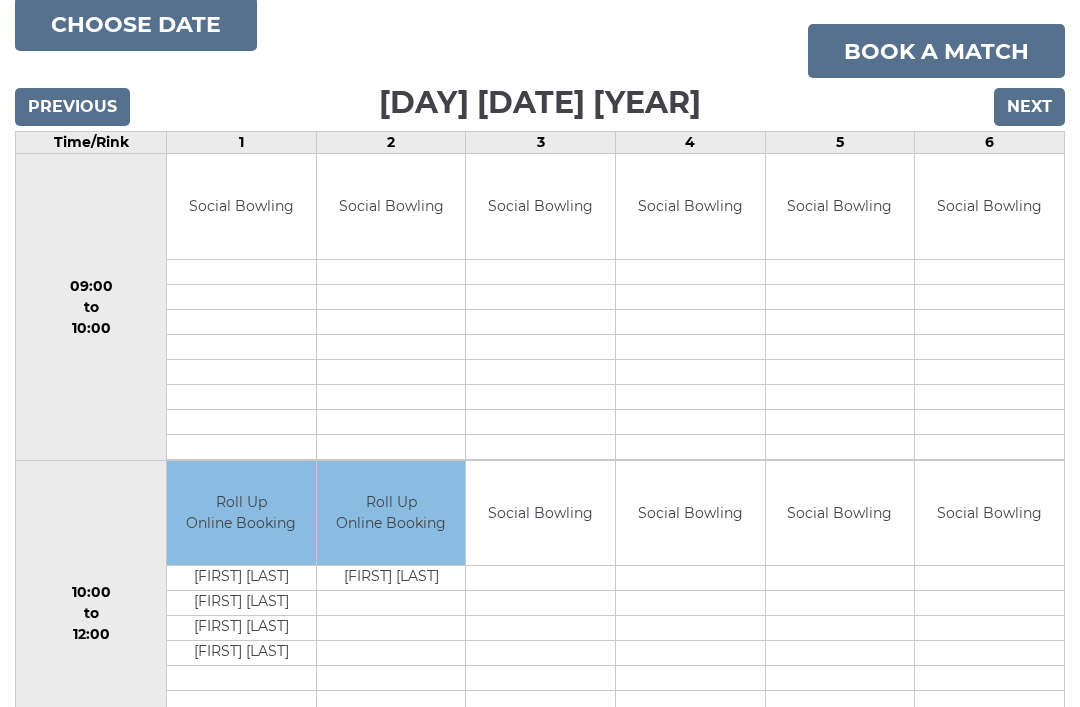 click on "Next" at bounding box center (1029, 108) 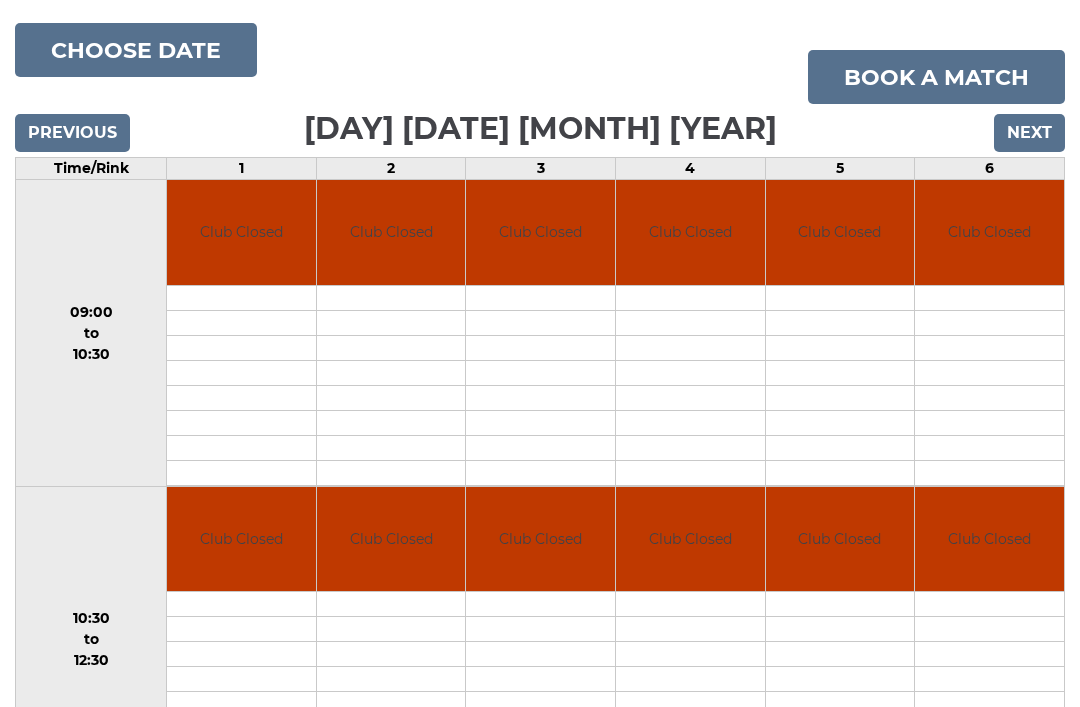 scroll, scrollTop: 238, scrollLeft: 0, axis: vertical 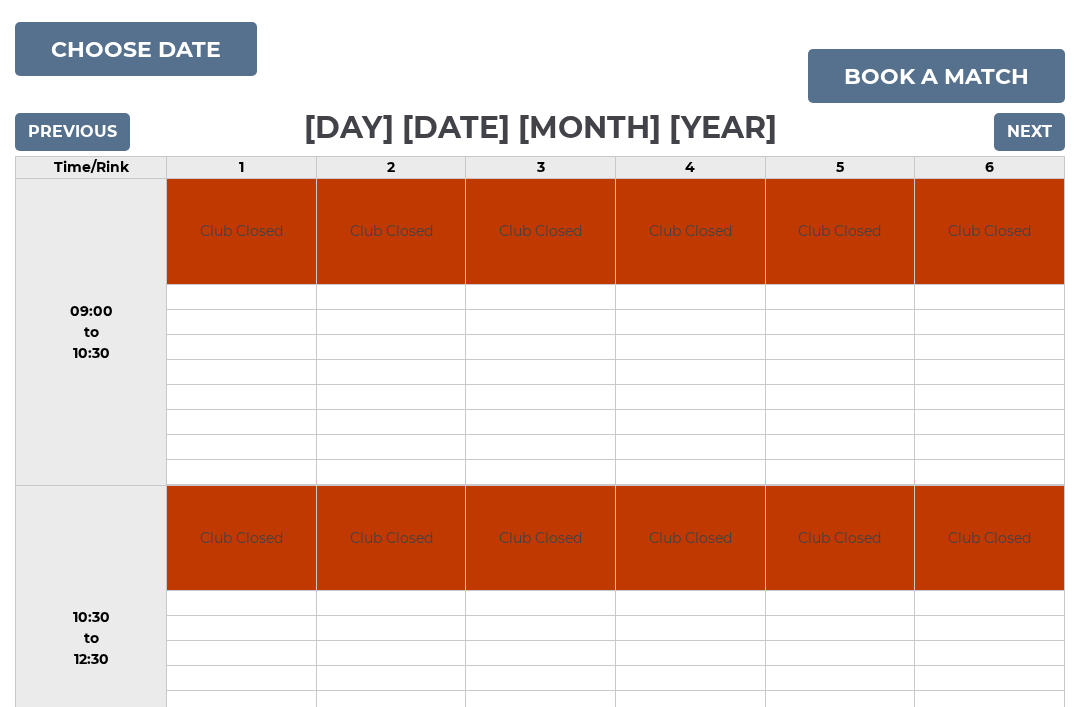 click on "Next" at bounding box center [1029, 132] 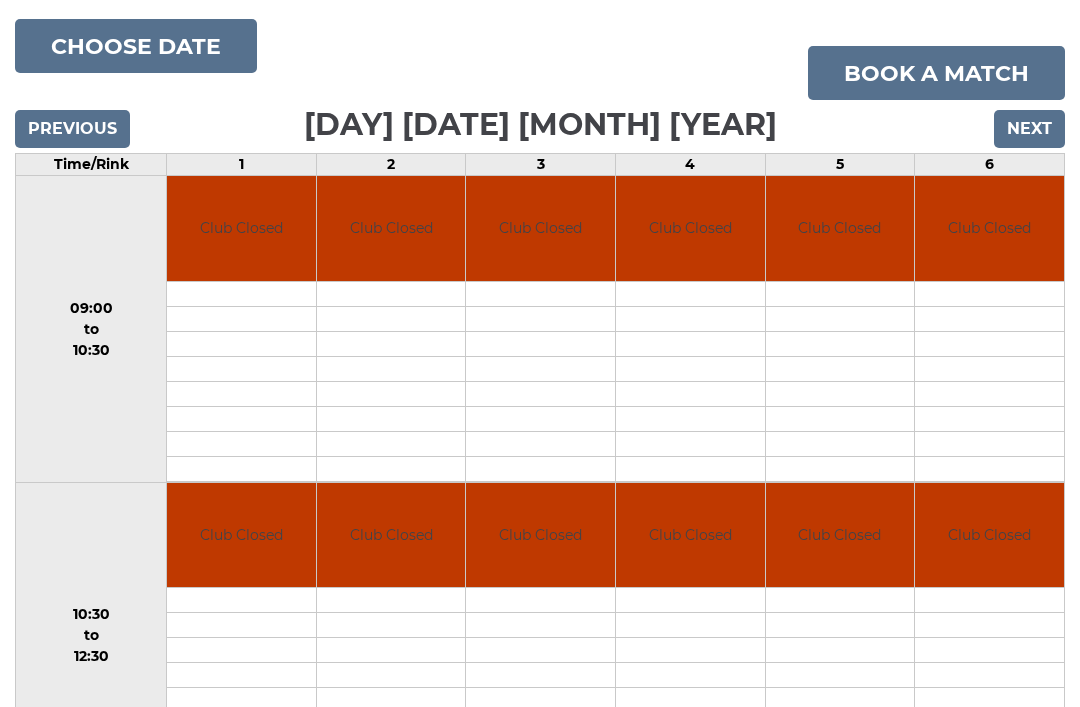 scroll, scrollTop: 238, scrollLeft: 0, axis: vertical 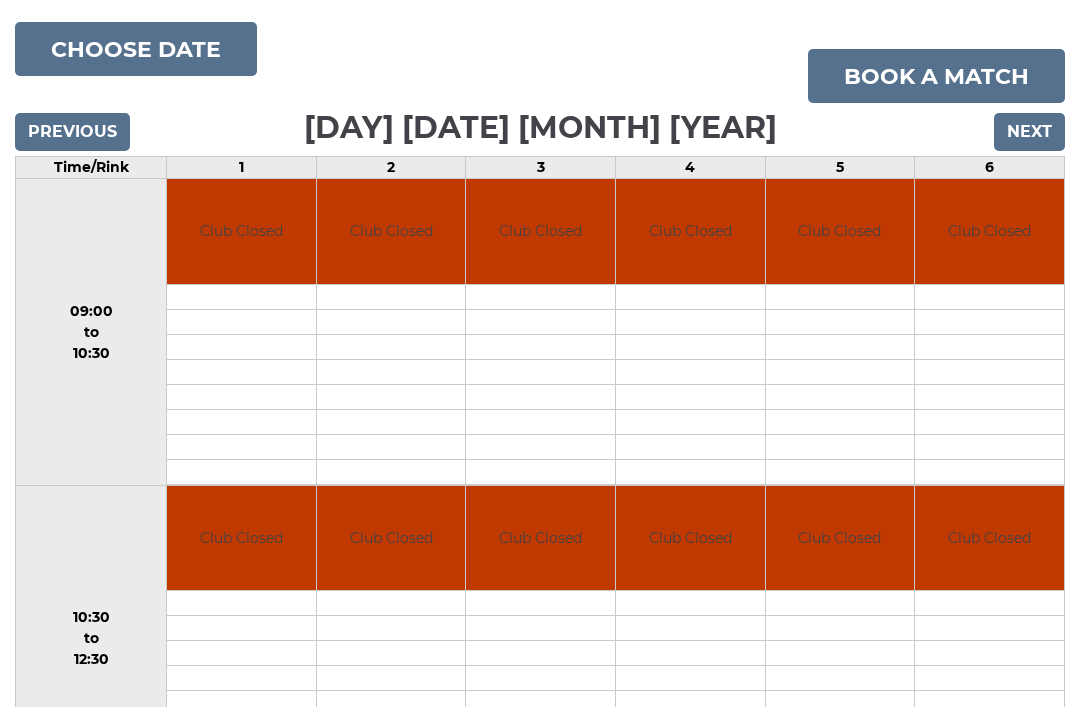 click on "Next" at bounding box center [1029, 132] 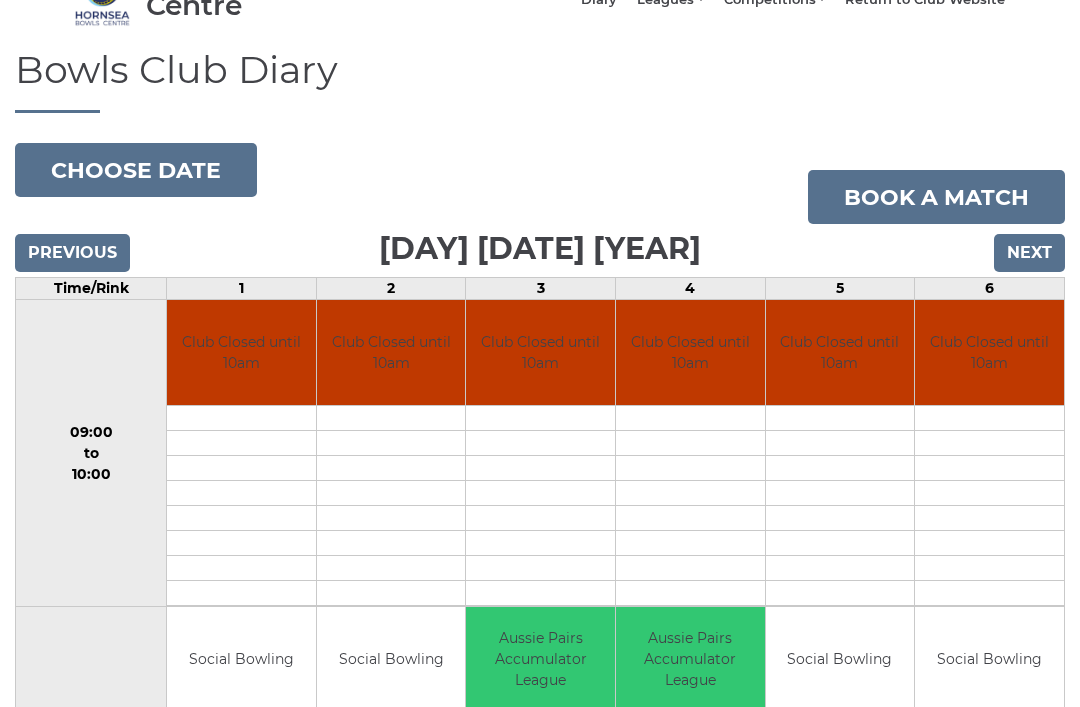 scroll, scrollTop: 120, scrollLeft: 0, axis: vertical 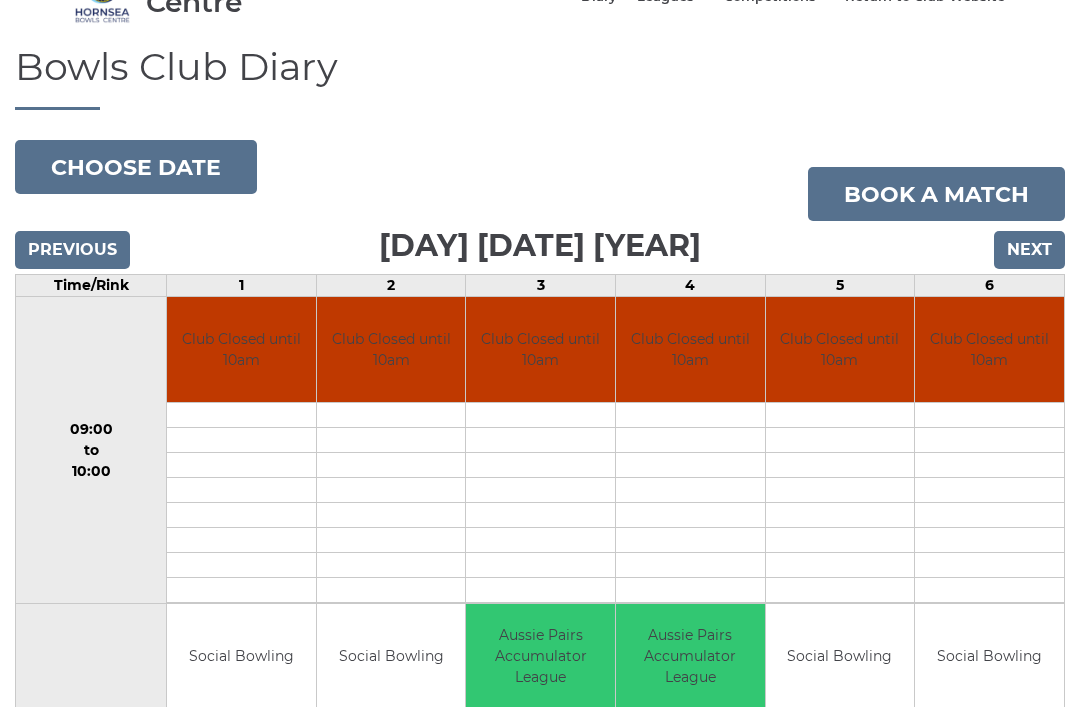 click on "Next" at bounding box center (1029, 250) 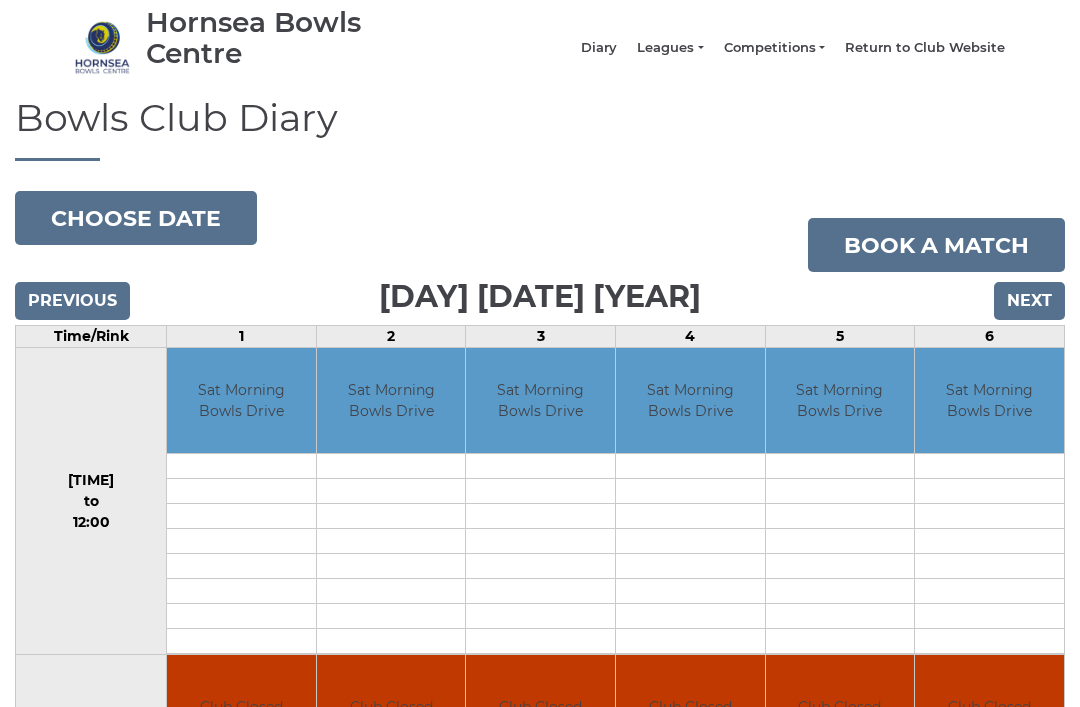 scroll, scrollTop: 69, scrollLeft: 0, axis: vertical 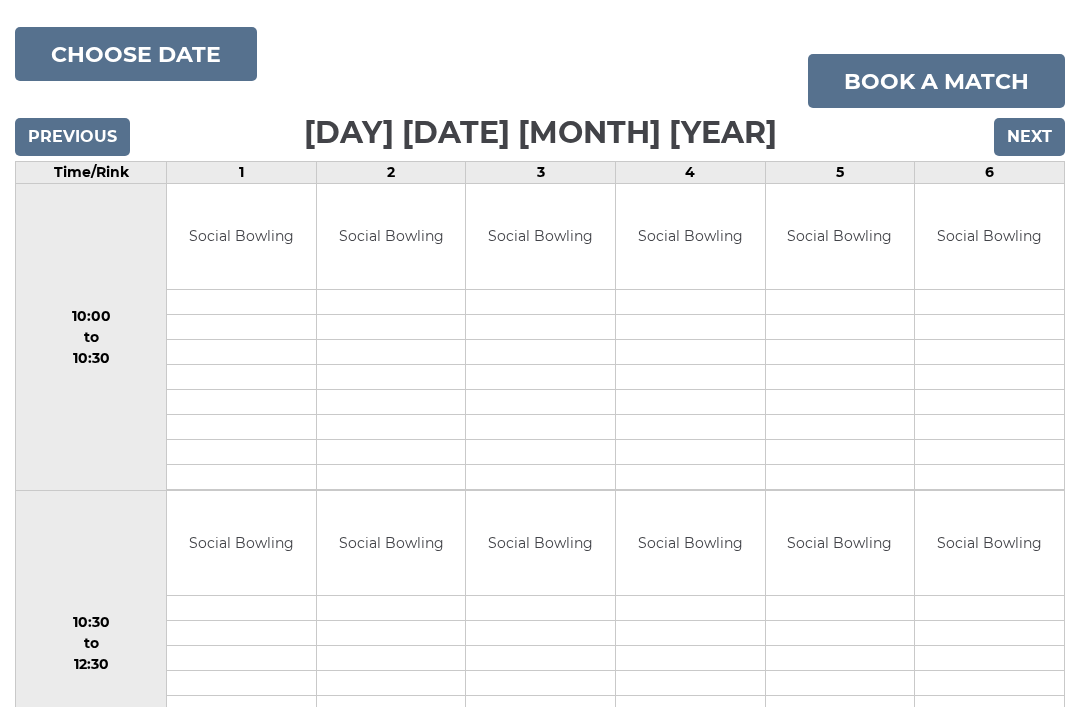 click on "Next" at bounding box center [1029, 138] 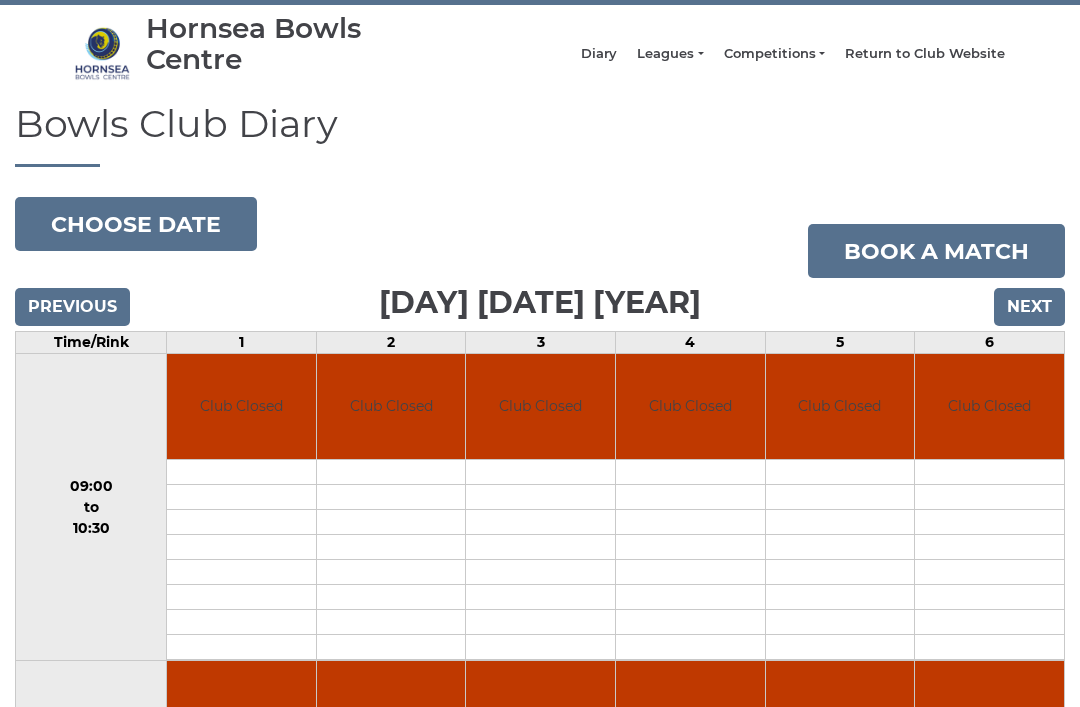 scroll, scrollTop: 0, scrollLeft: 0, axis: both 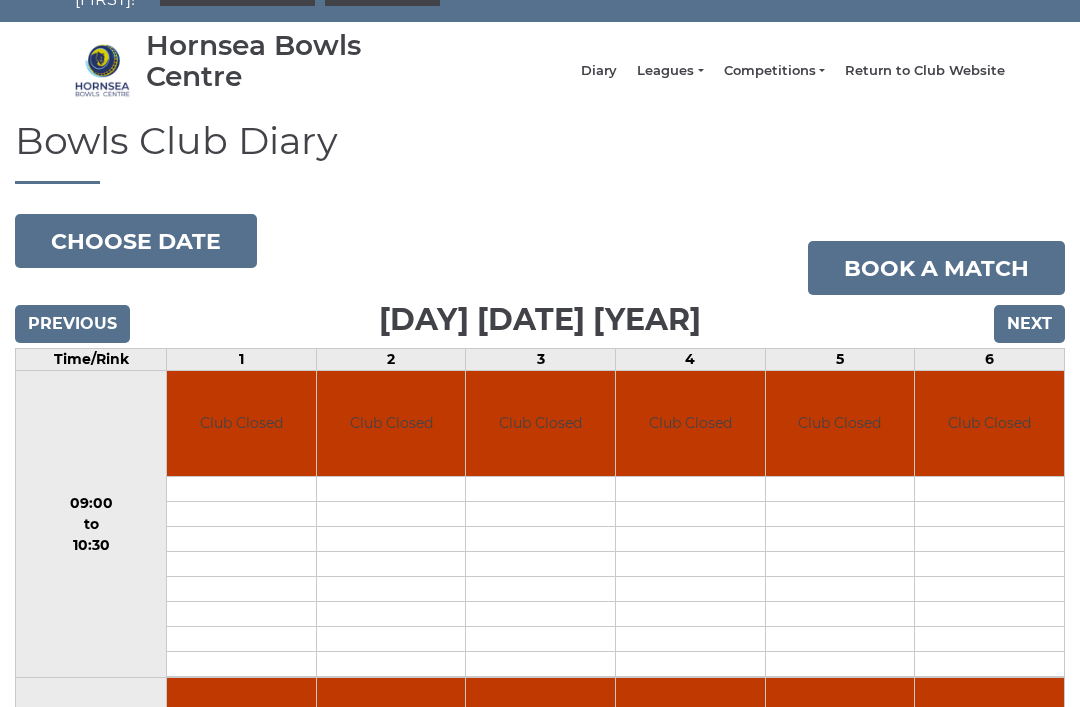 click on "Next" at bounding box center [1029, 325] 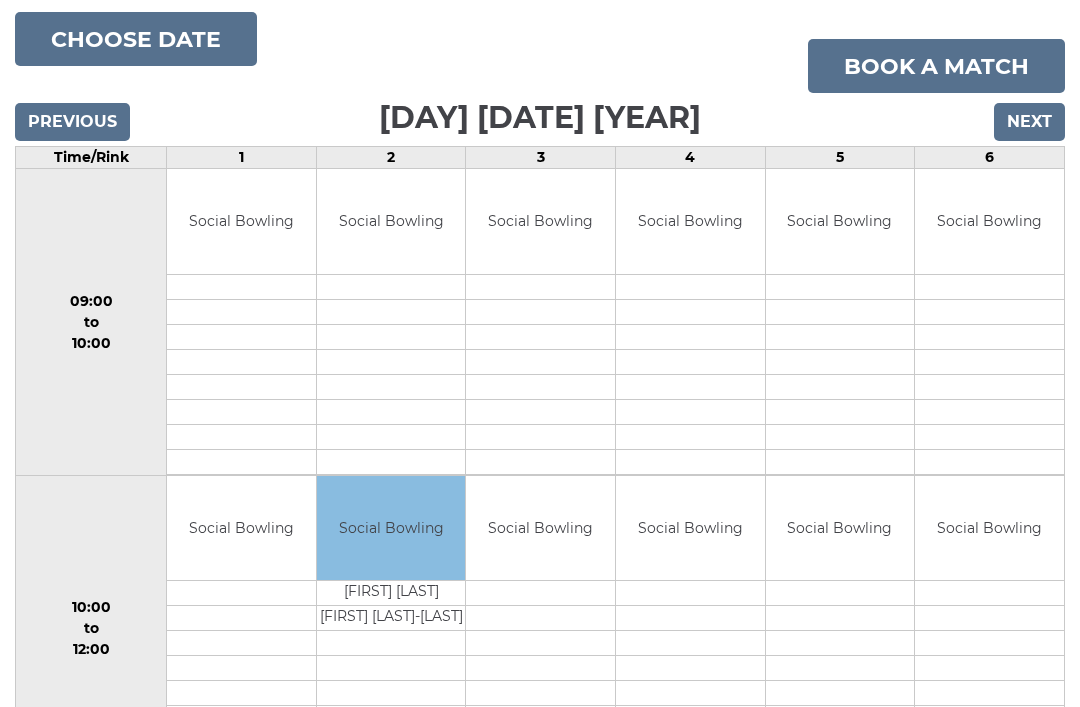 scroll, scrollTop: 234, scrollLeft: 0, axis: vertical 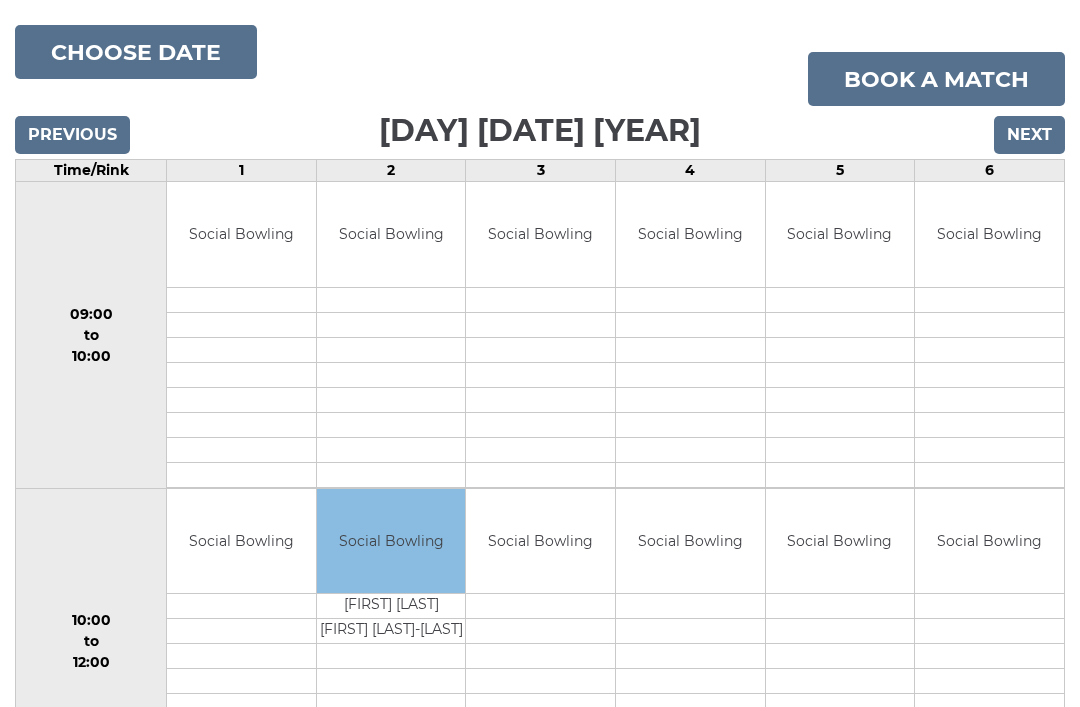 click on "Next" at bounding box center (1029, 136) 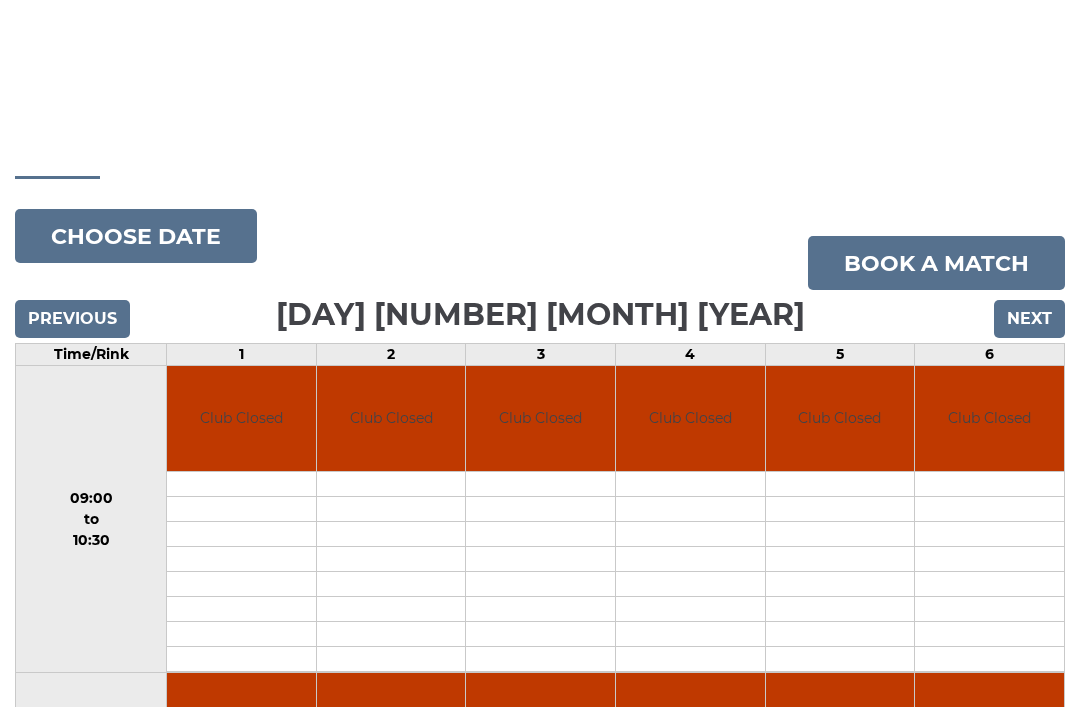 scroll, scrollTop: 0, scrollLeft: 0, axis: both 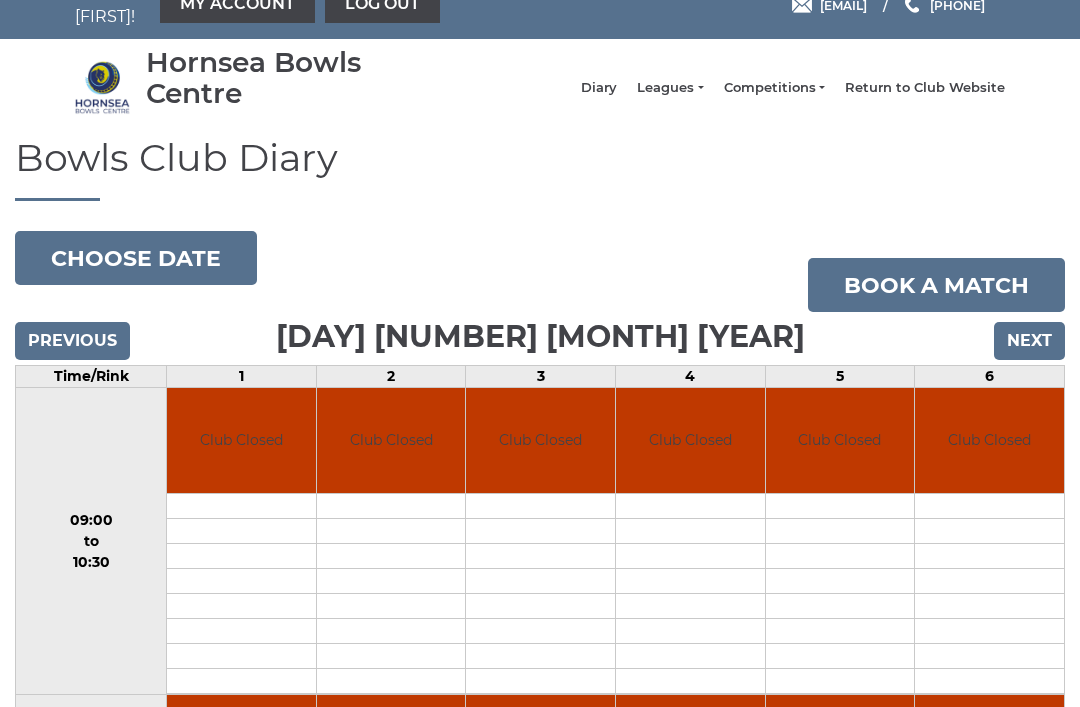 click on "Next" at bounding box center [1029, 342] 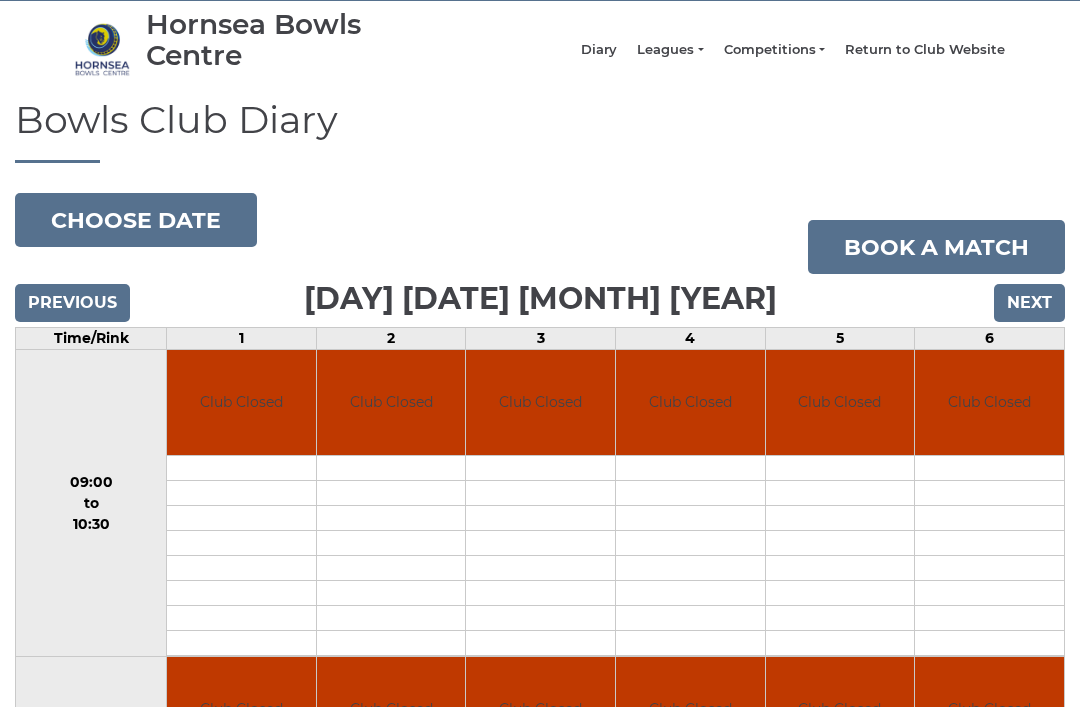scroll, scrollTop: 68, scrollLeft: 0, axis: vertical 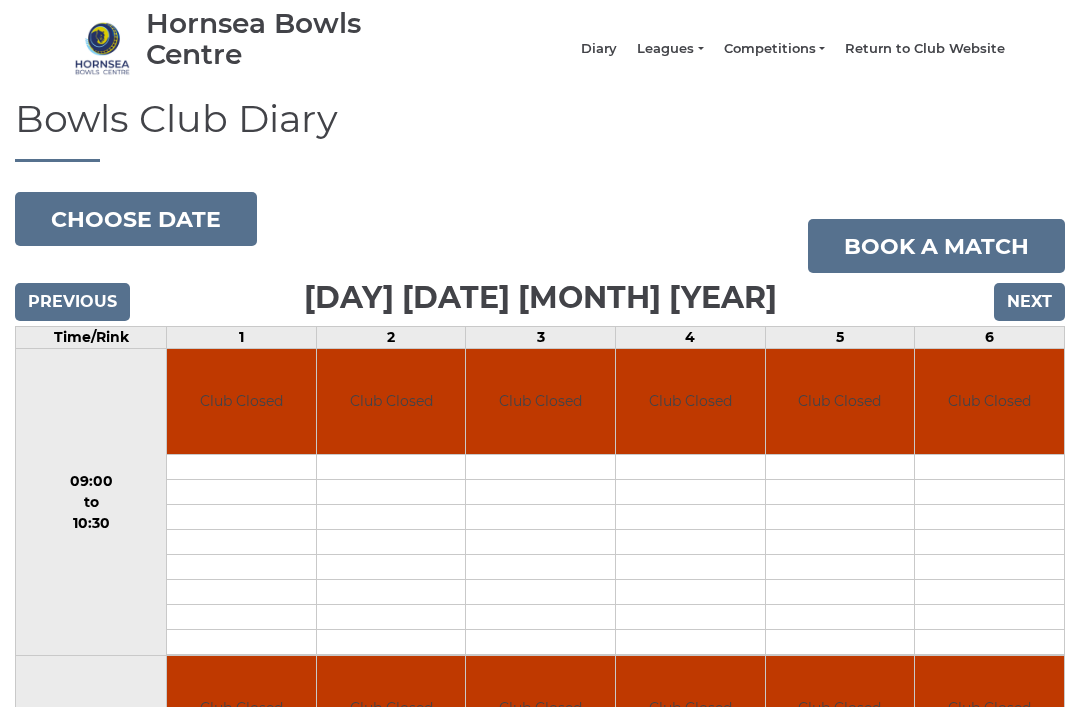 click on "Next" at bounding box center [1029, 302] 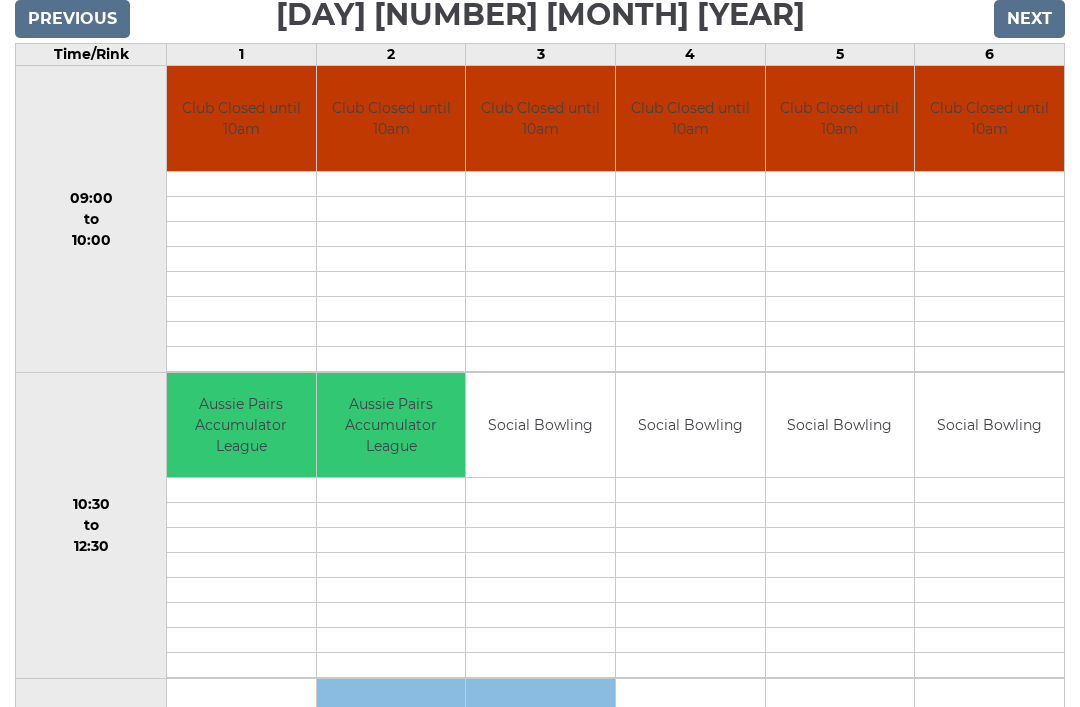 scroll, scrollTop: 337, scrollLeft: 0, axis: vertical 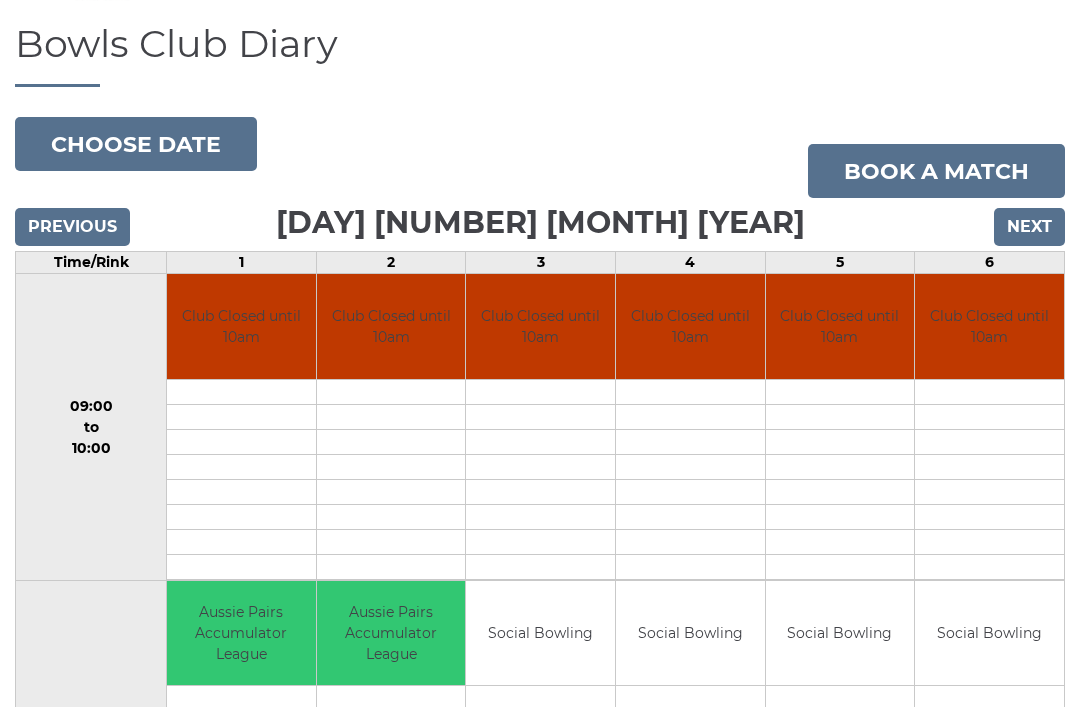 click on "Choose date" at bounding box center (136, 145) 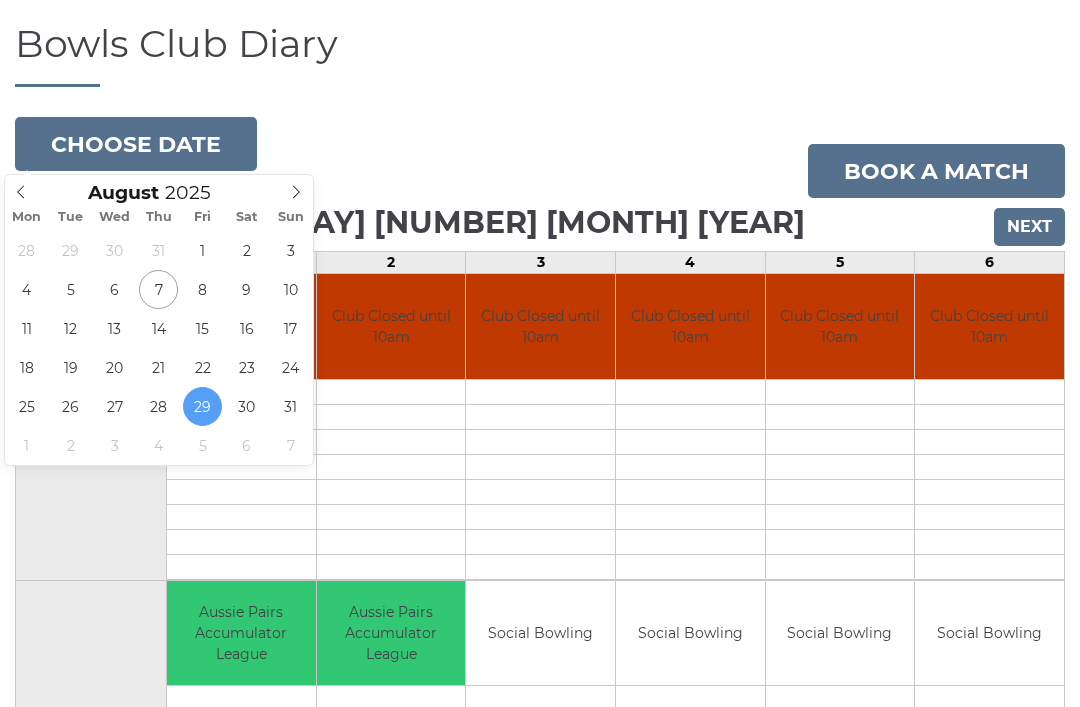 type on "[DATE]" 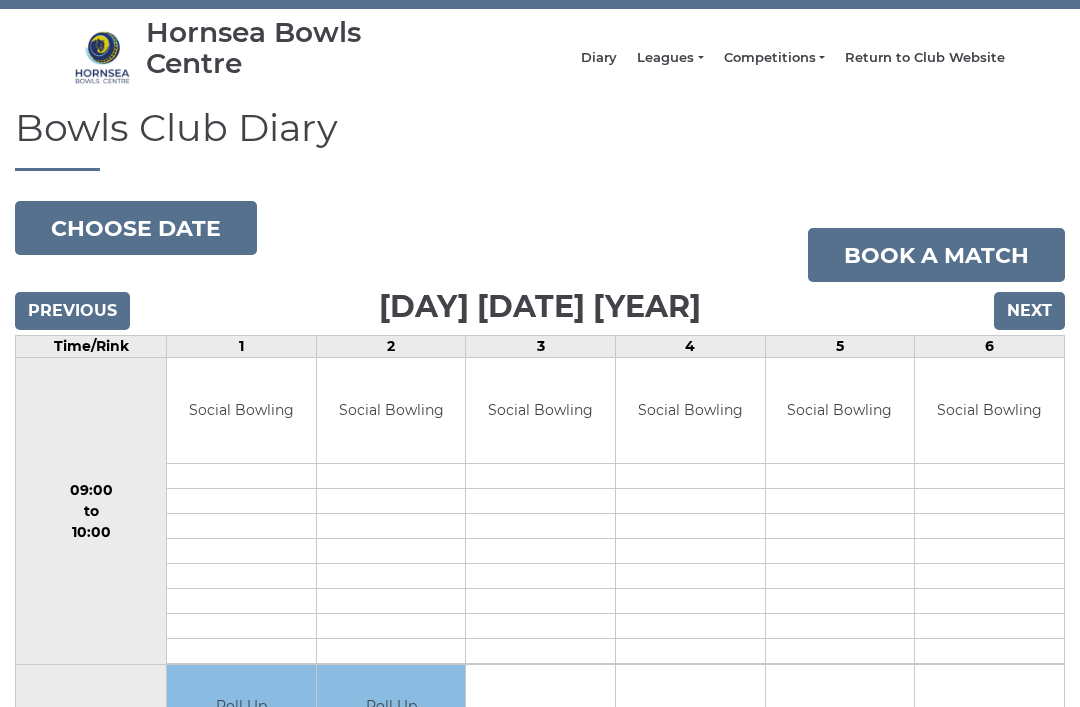 scroll, scrollTop: 0, scrollLeft: 0, axis: both 